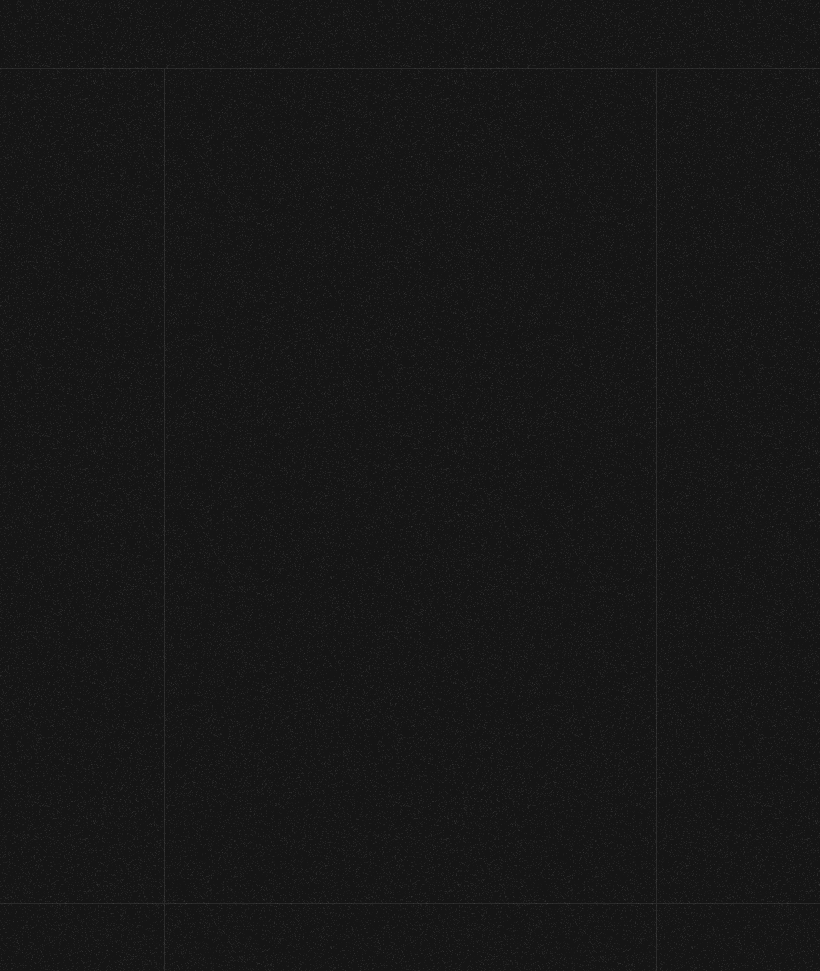 scroll, scrollTop: 0, scrollLeft: 0, axis: both 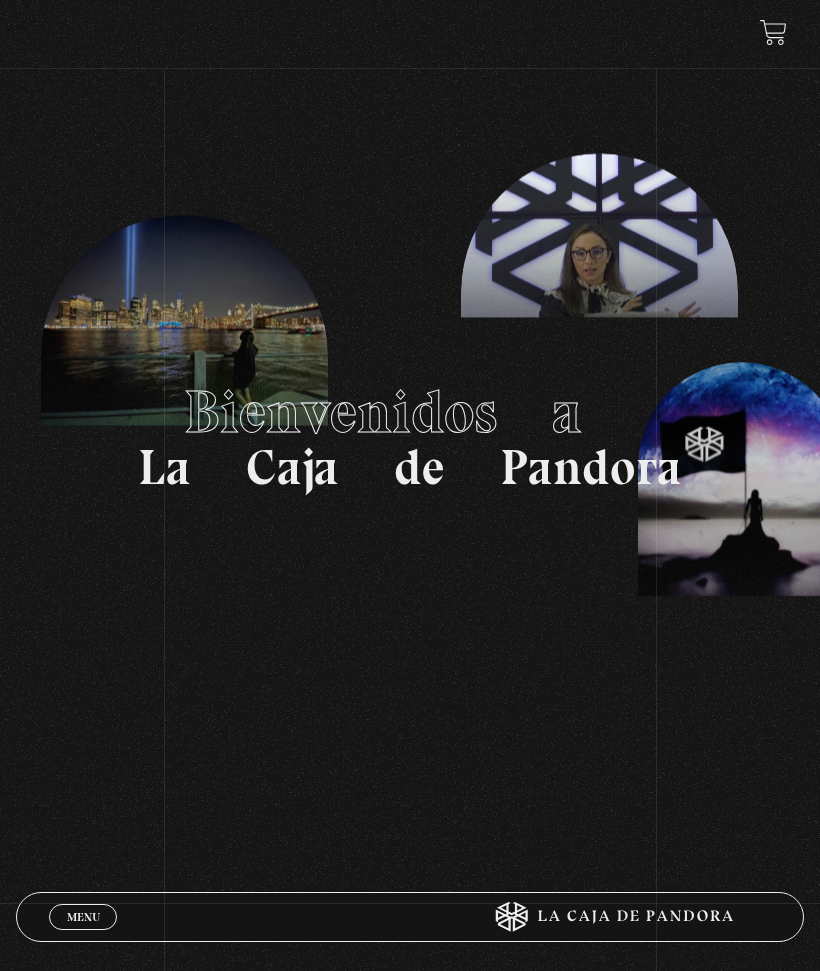 click on "Menu Cerrar" at bounding box center [83, 917] 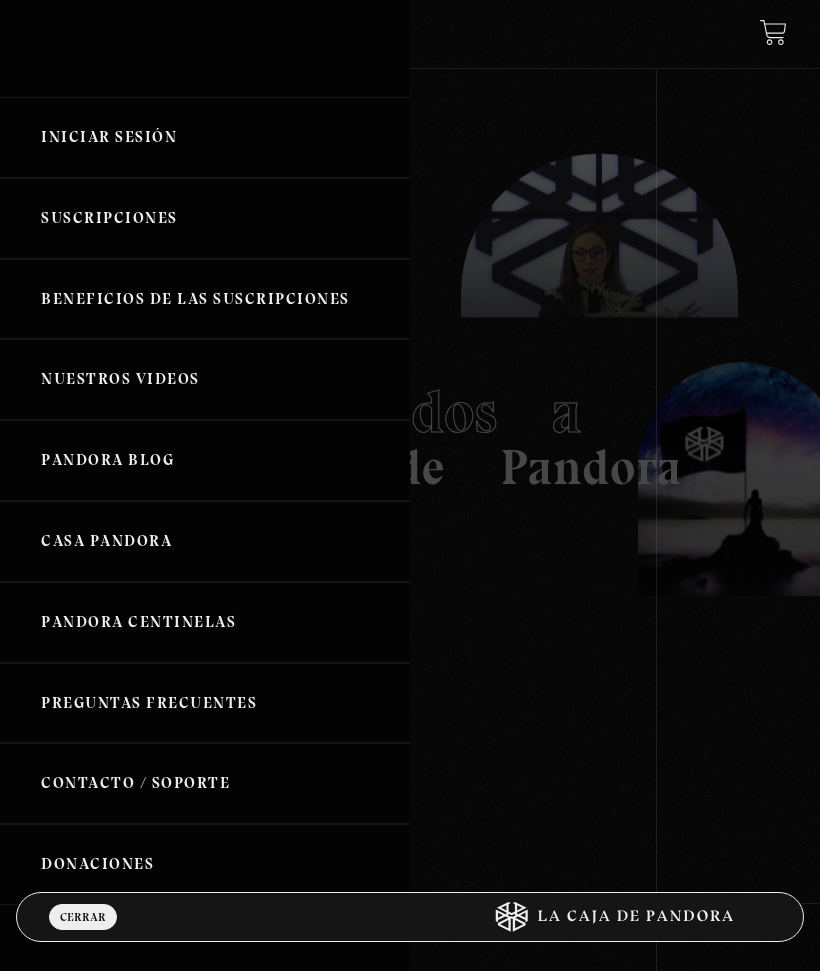 click on "Iniciar Sesión" at bounding box center (205, 137) 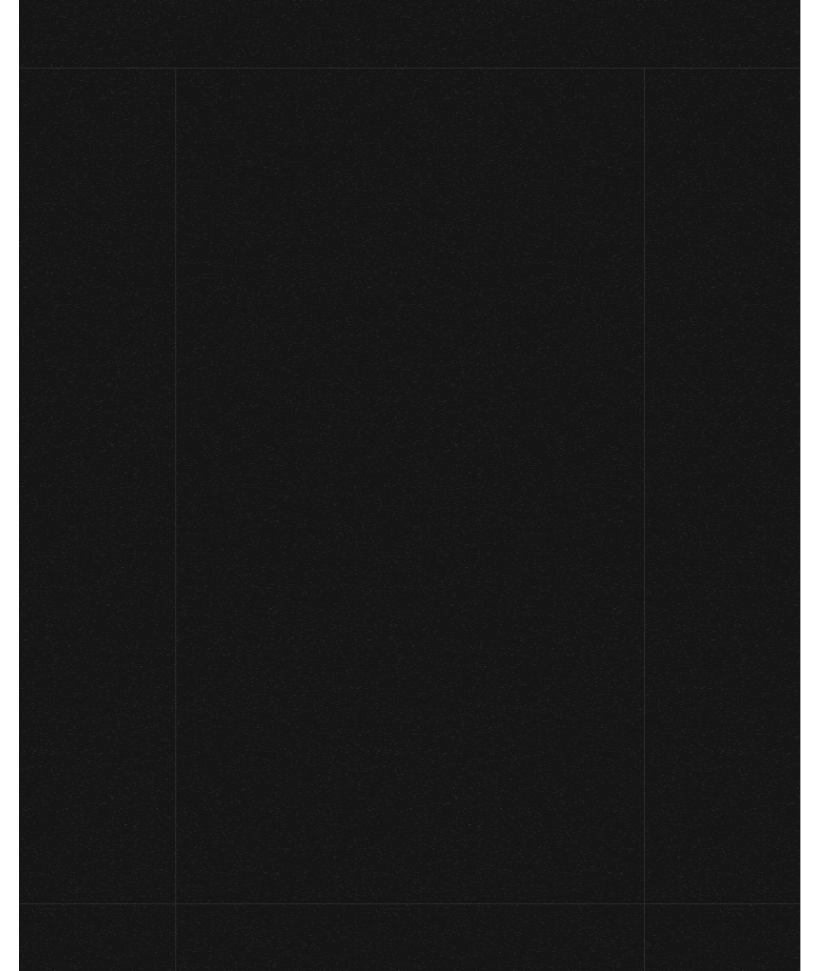 scroll, scrollTop: 0, scrollLeft: 0, axis: both 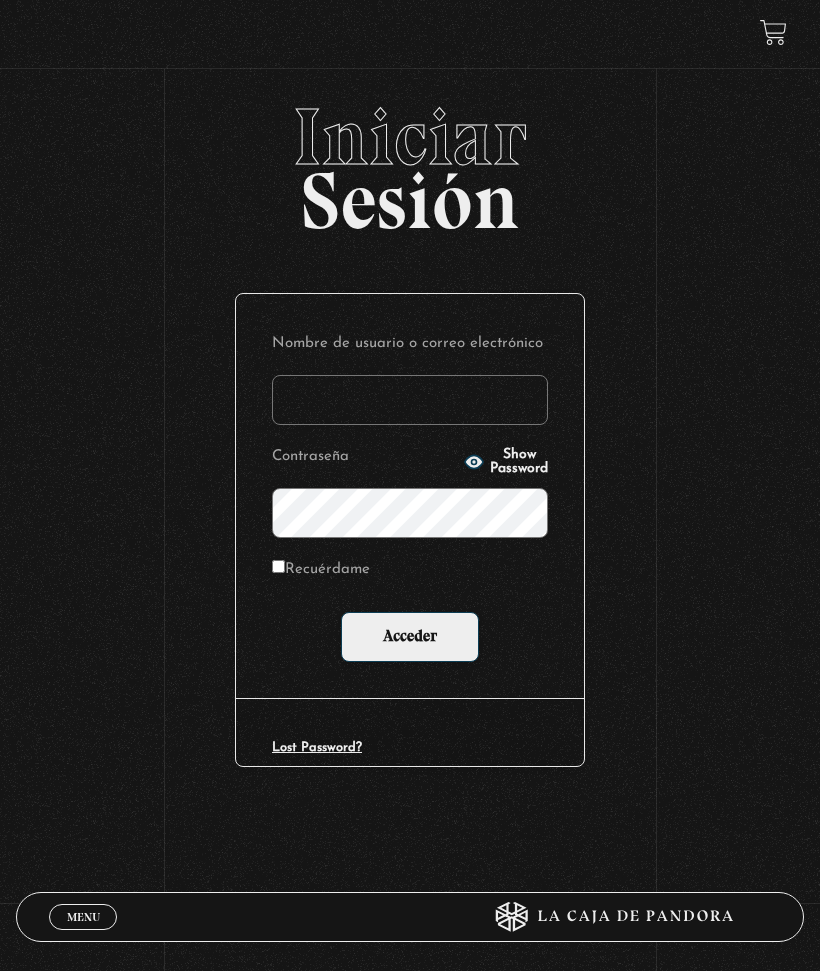 type on "laura.castro9757@gmail.com" 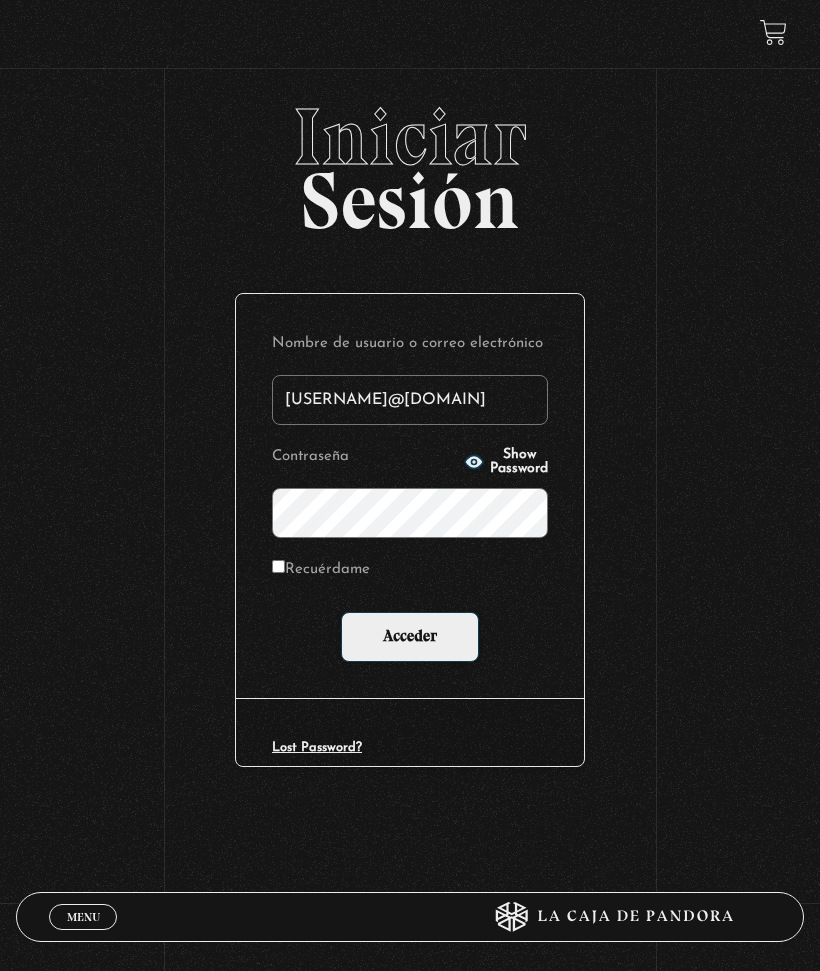 click on "Acceder" at bounding box center [410, 637] 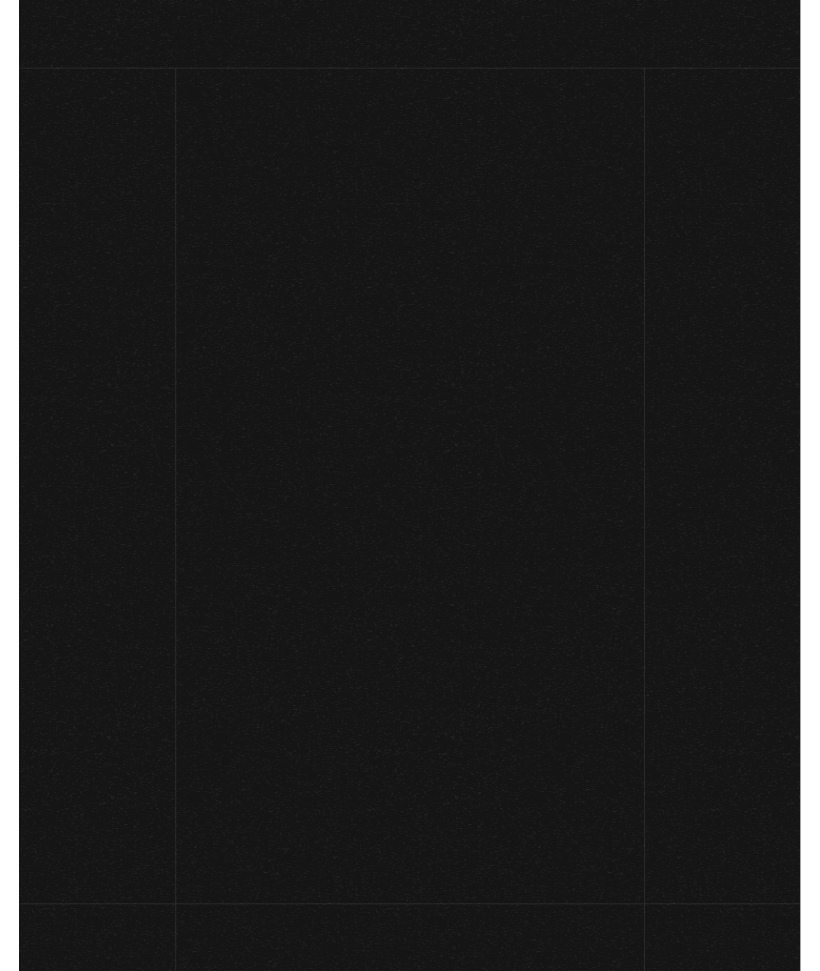 scroll, scrollTop: 0, scrollLeft: 0, axis: both 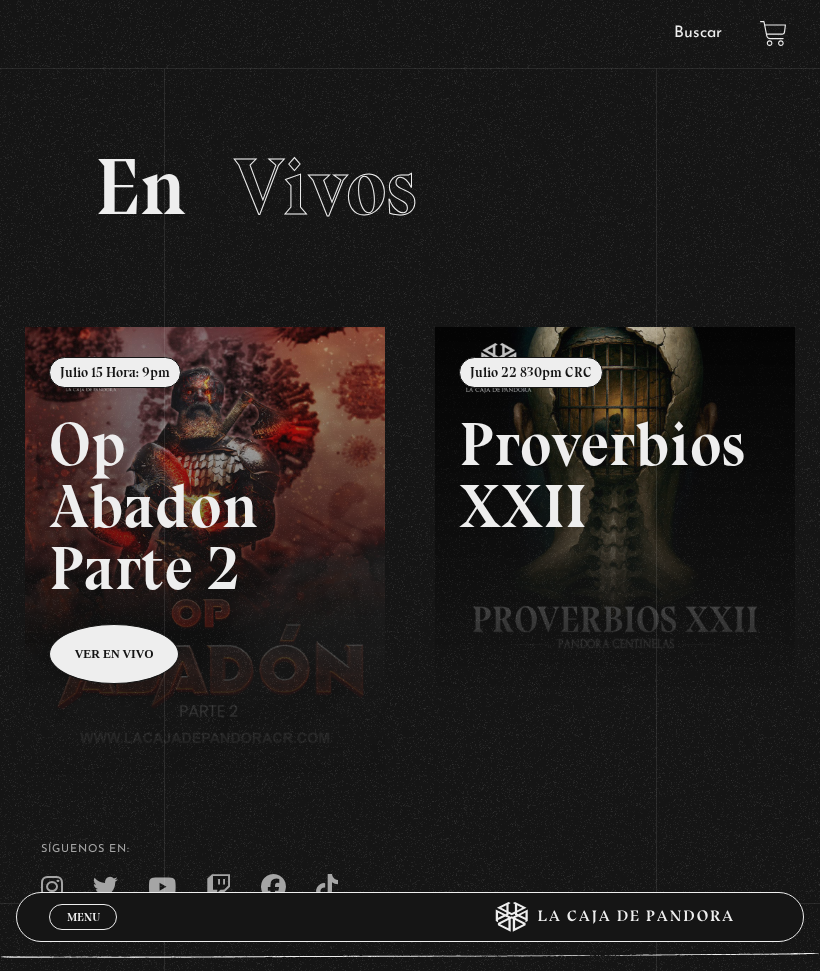 click at bounding box center (845, 812) 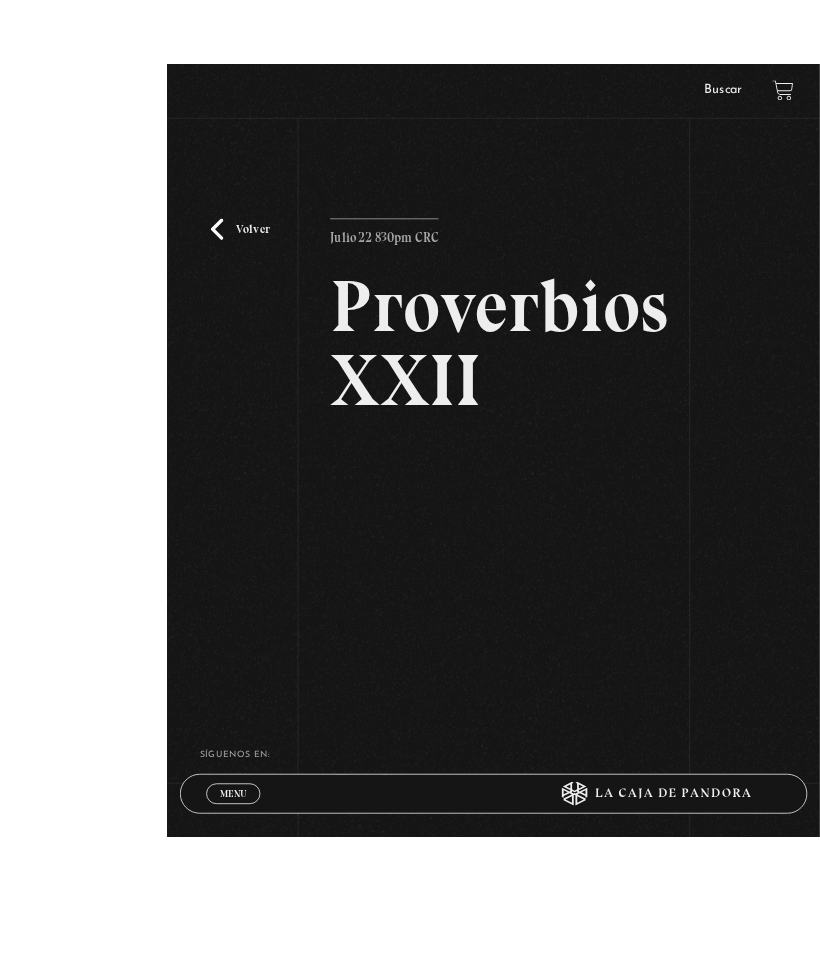 scroll, scrollTop: 134, scrollLeft: 0, axis: vertical 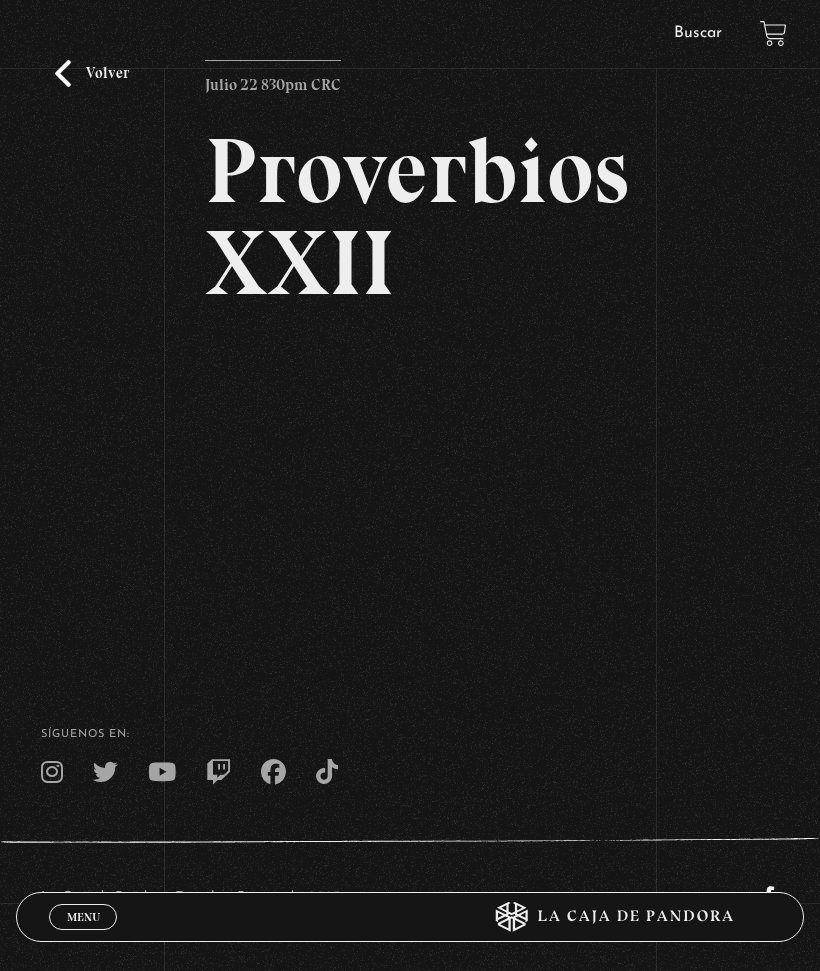 click on "Volver" at bounding box center (92, 73) 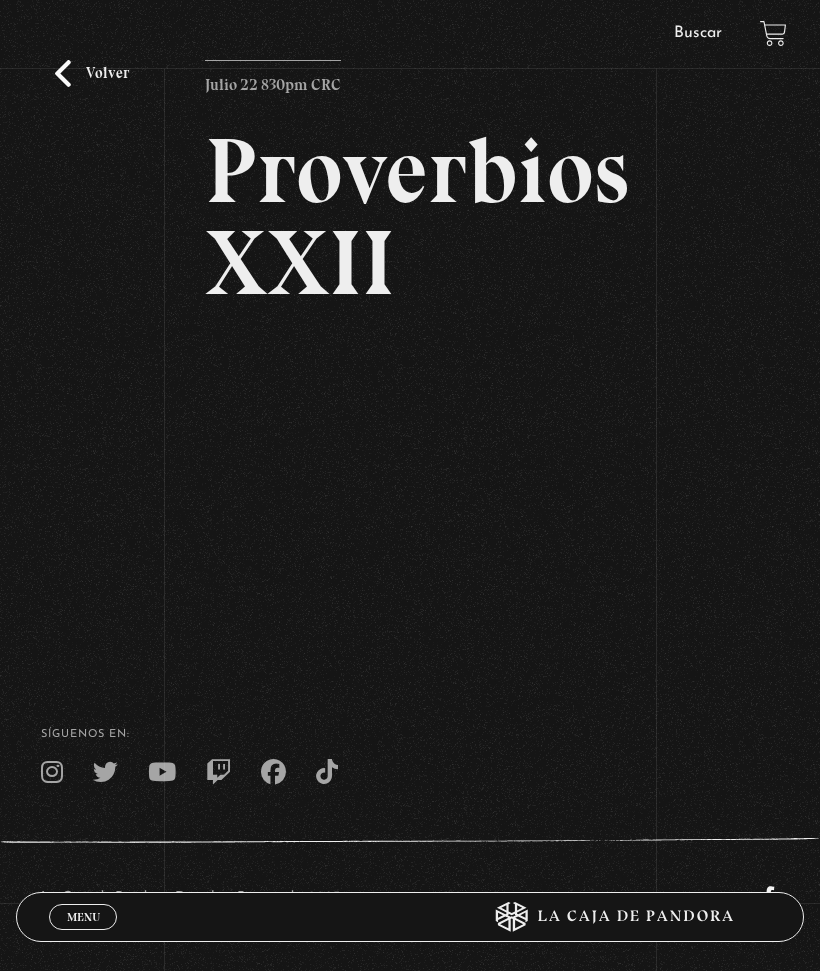 click on "Volver" at bounding box center [92, 73] 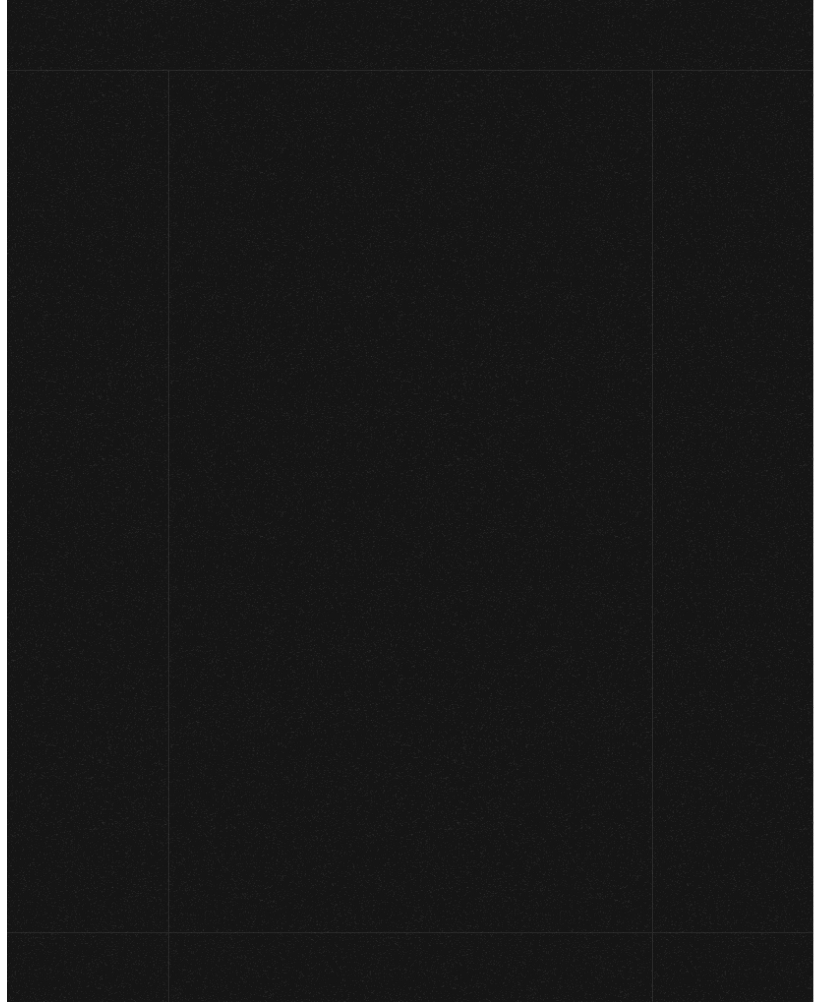 scroll, scrollTop: 0, scrollLeft: 0, axis: both 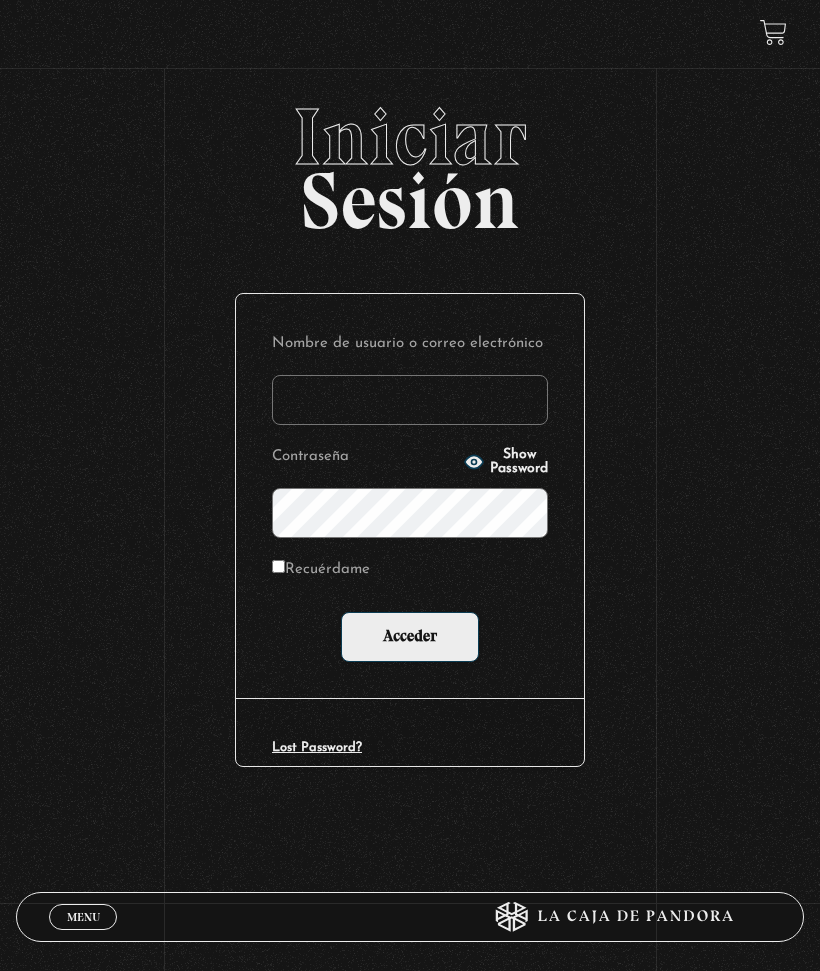 click on "Nombre de usuario o correo electrónico" at bounding box center (410, 400) 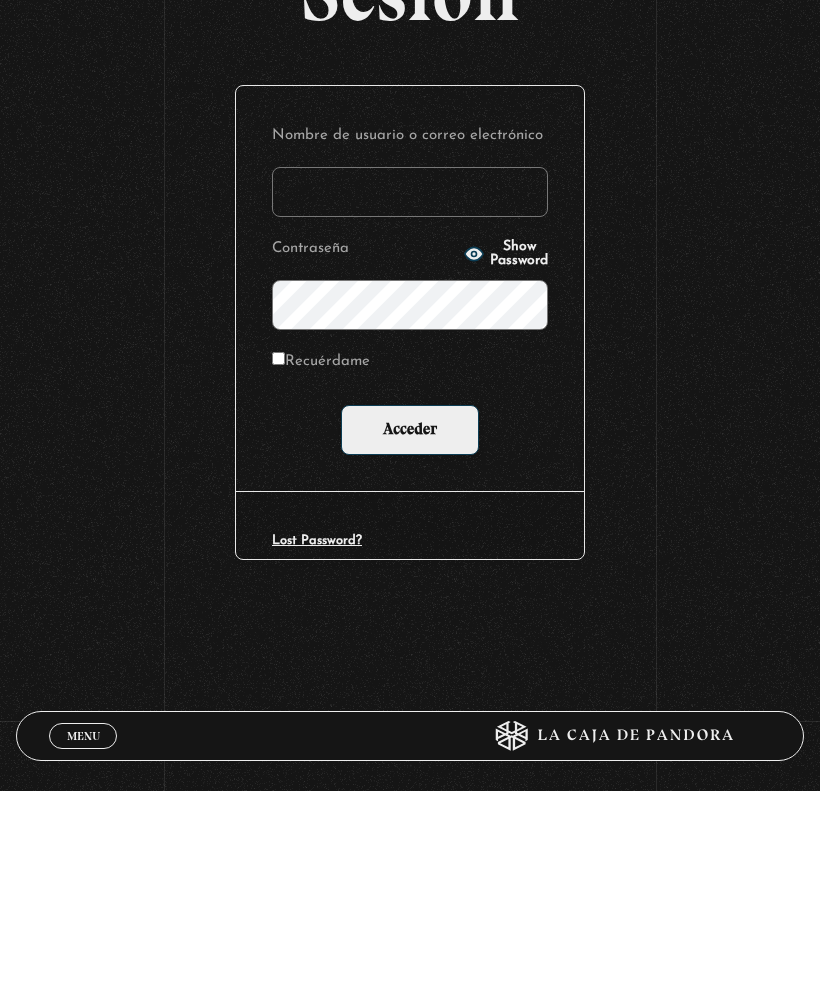 click on "Nombre de usuario o correo electrónico" at bounding box center [410, 403] 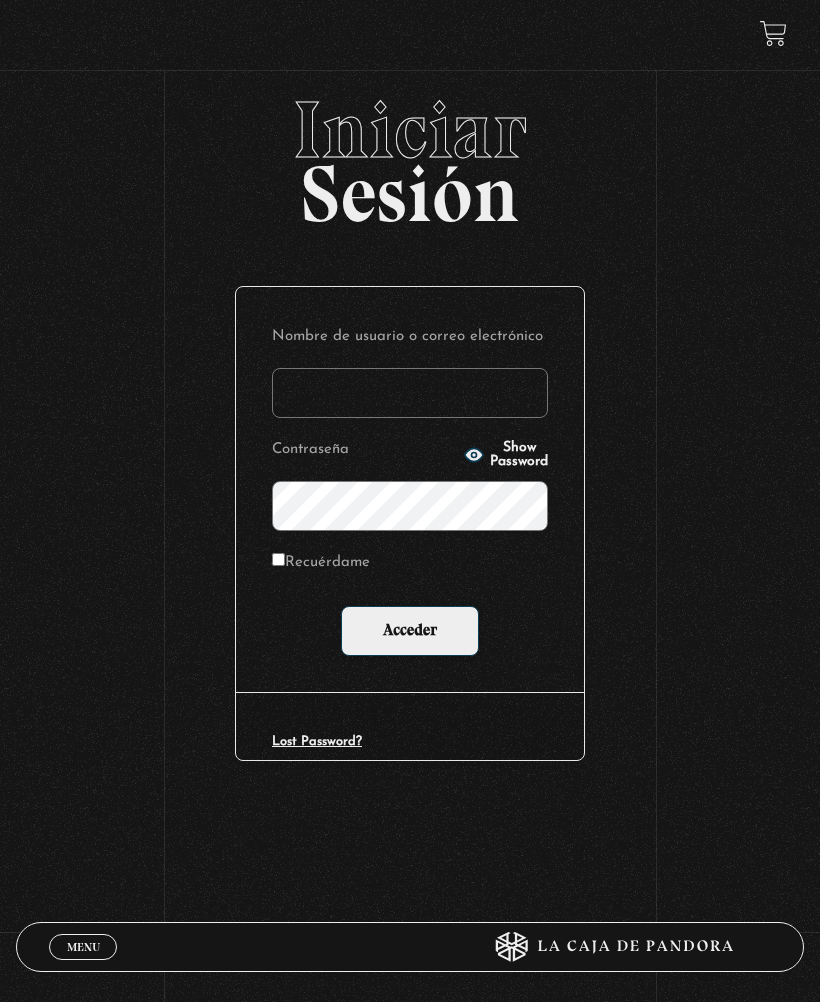 scroll, scrollTop: 0, scrollLeft: 0, axis: both 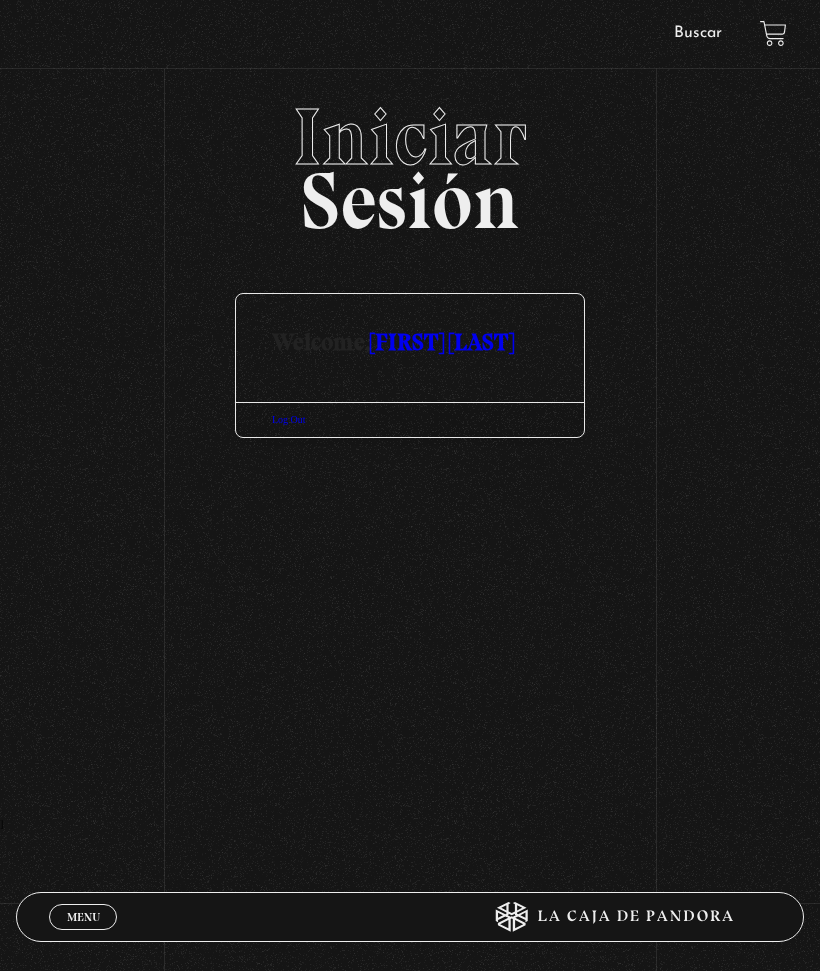 click on "[FIRST] [LAST]" at bounding box center (442, 341) 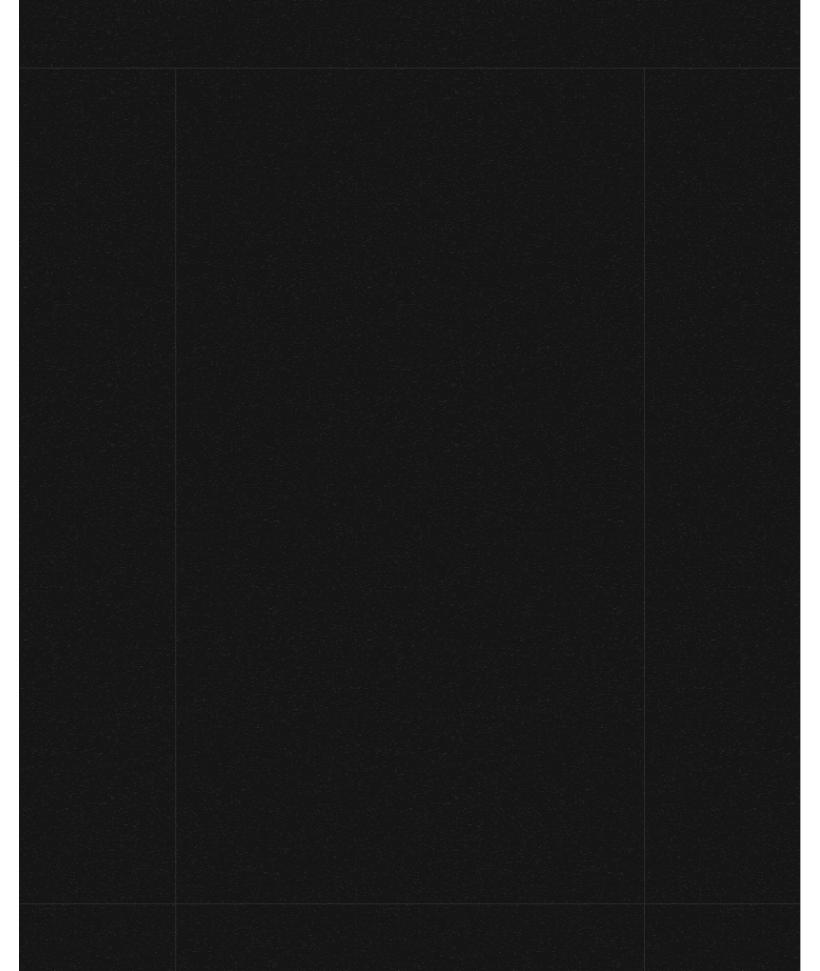 scroll, scrollTop: 0, scrollLeft: 0, axis: both 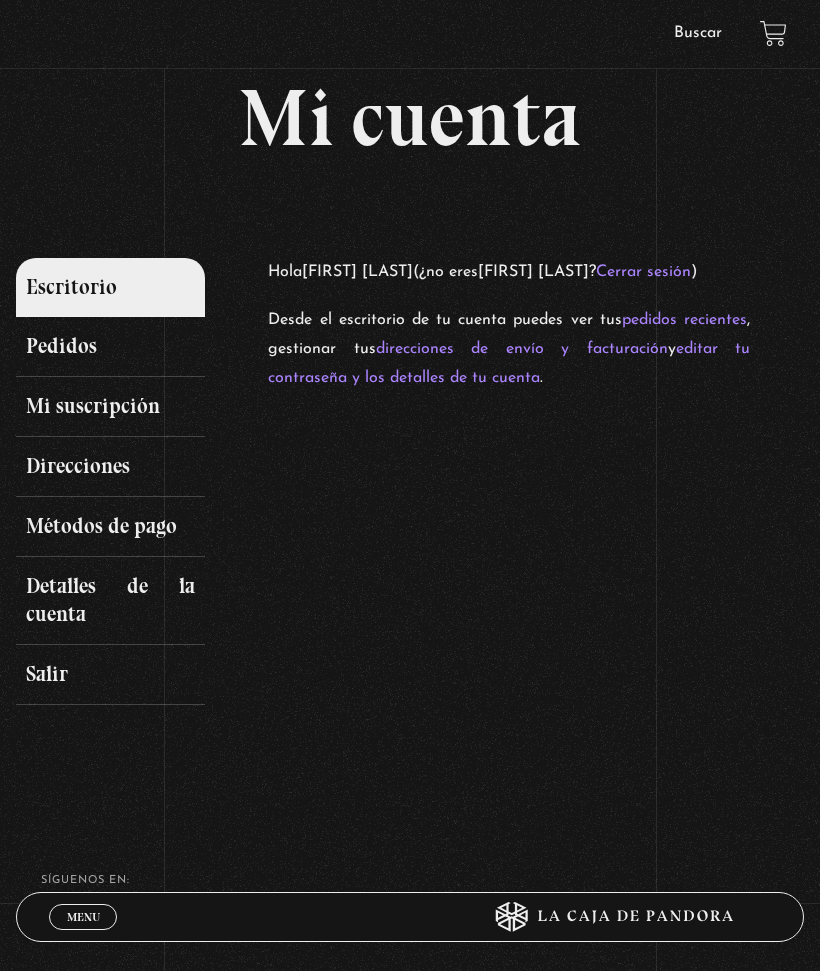click on "Mi suscripción" at bounding box center [110, 407] 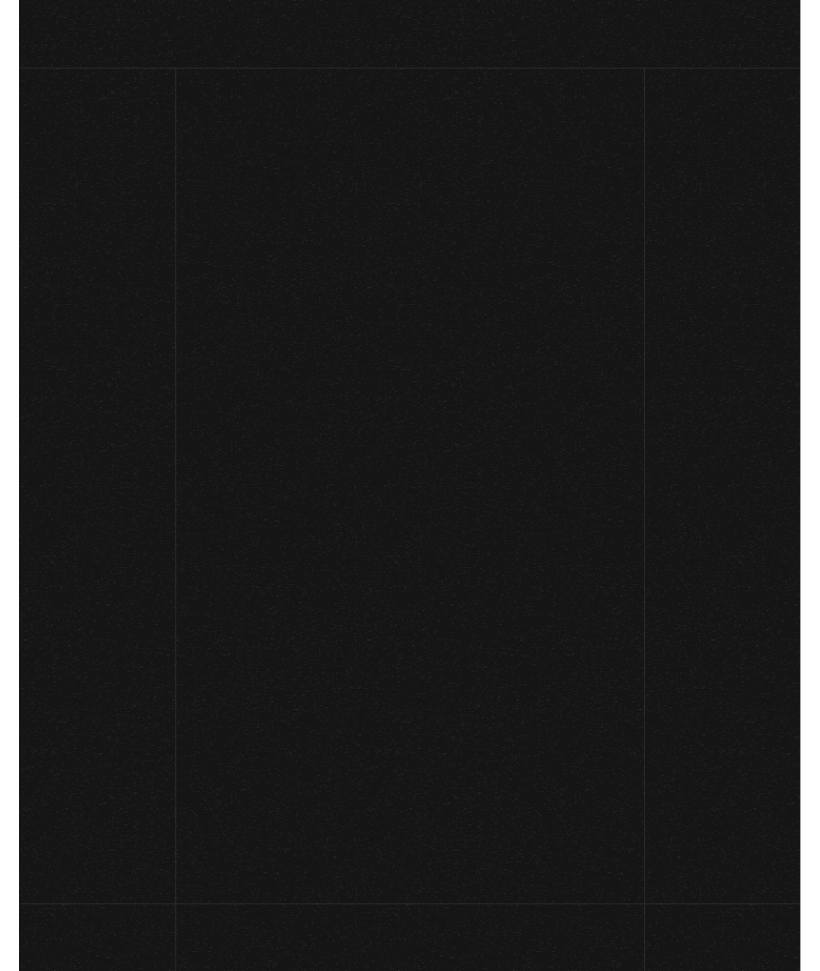 scroll, scrollTop: 0, scrollLeft: 0, axis: both 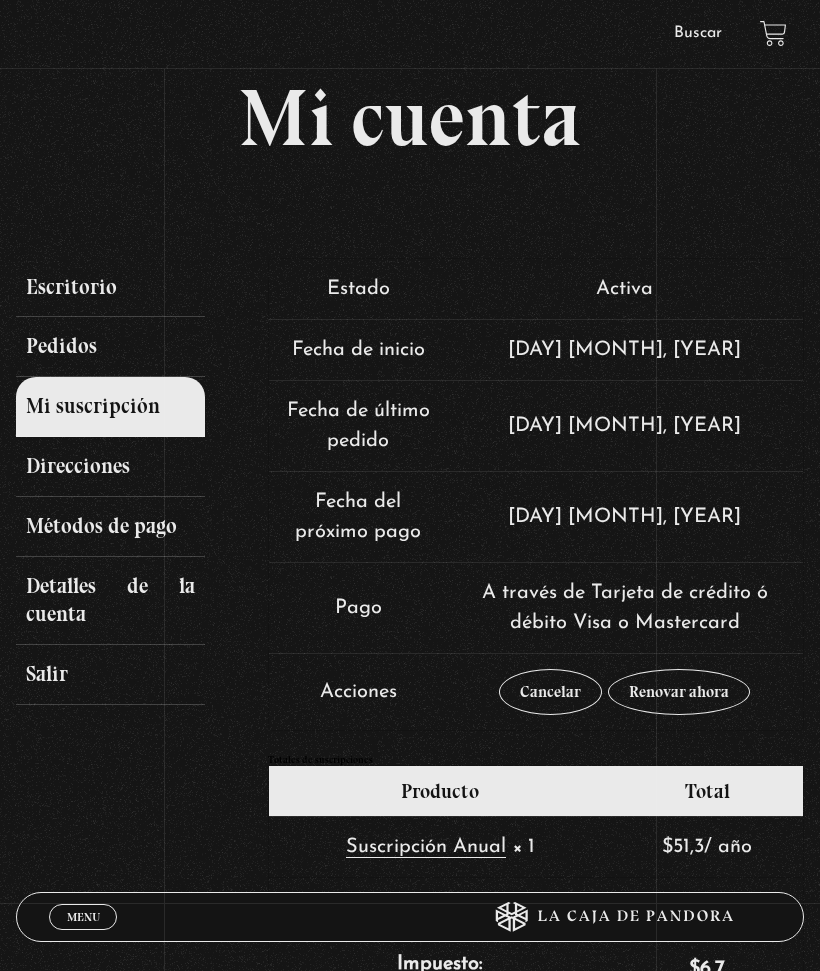 click on "Salir" at bounding box center (110, 675) 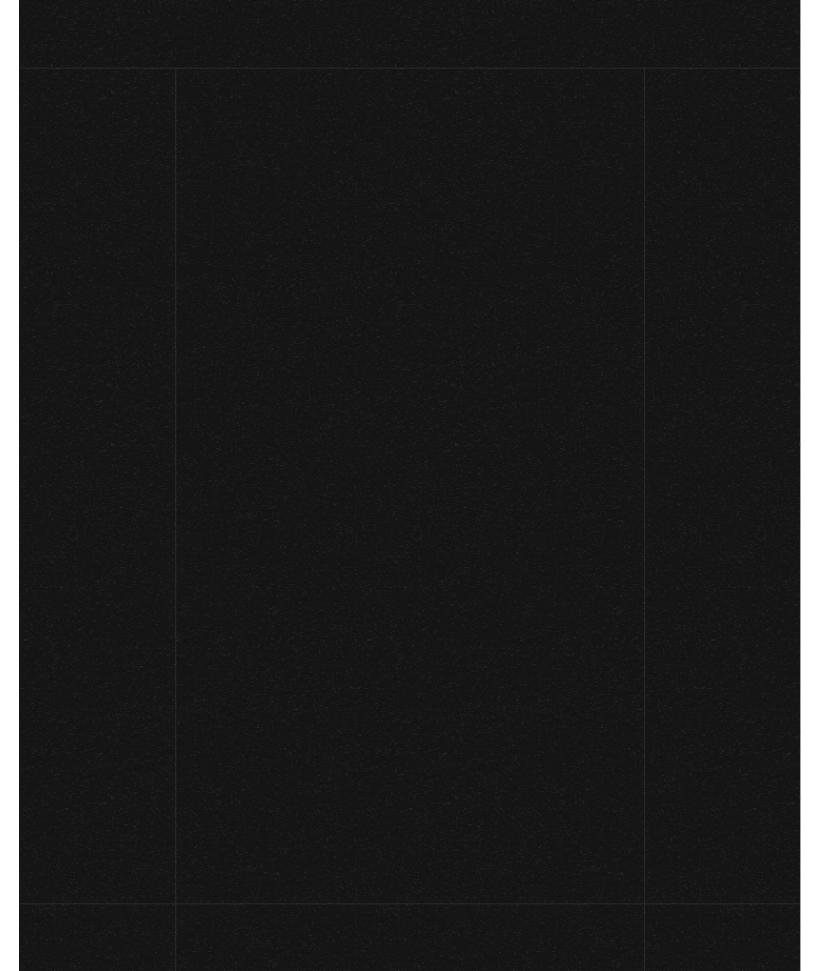 scroll, scrollTop: 0, scrollLeft: 0, axis: both 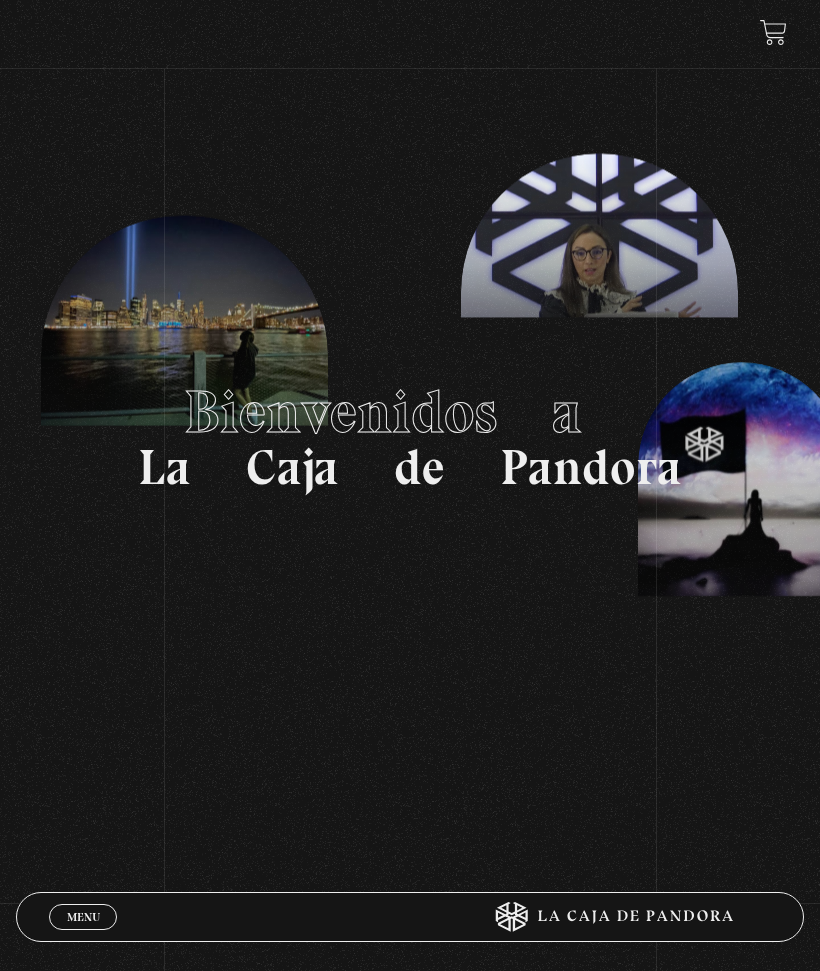 click on "Menu" at bounding box center (83, 917) 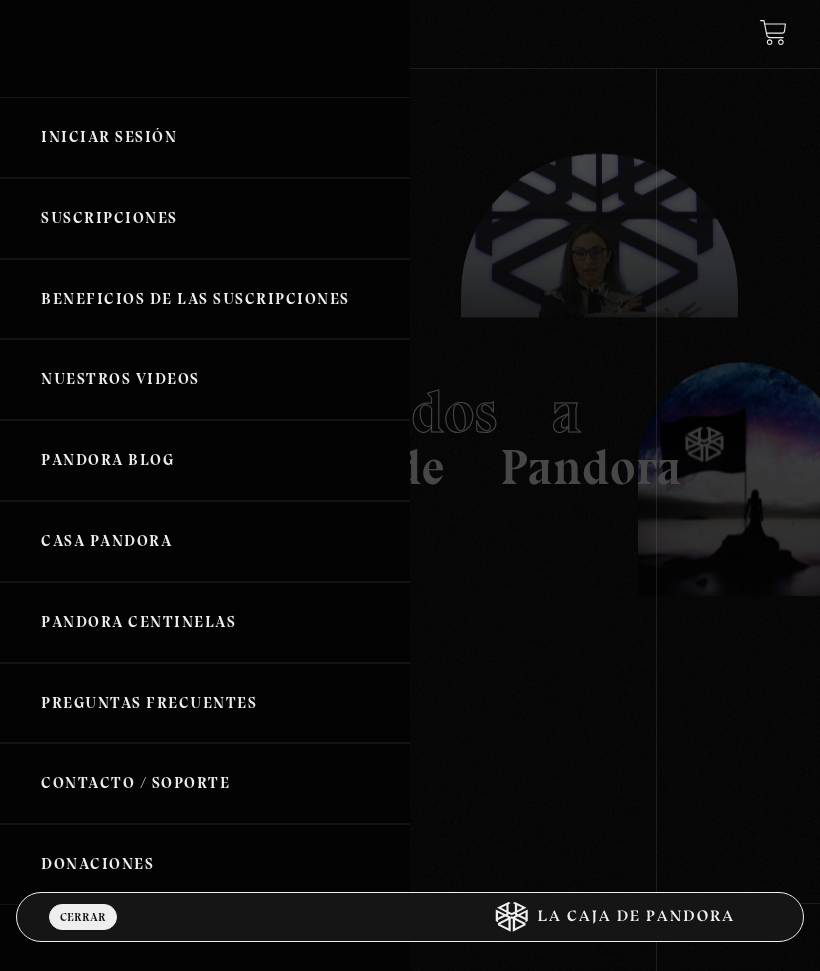 click on "Iniciar Sesión" at bounding box center [205, 137] 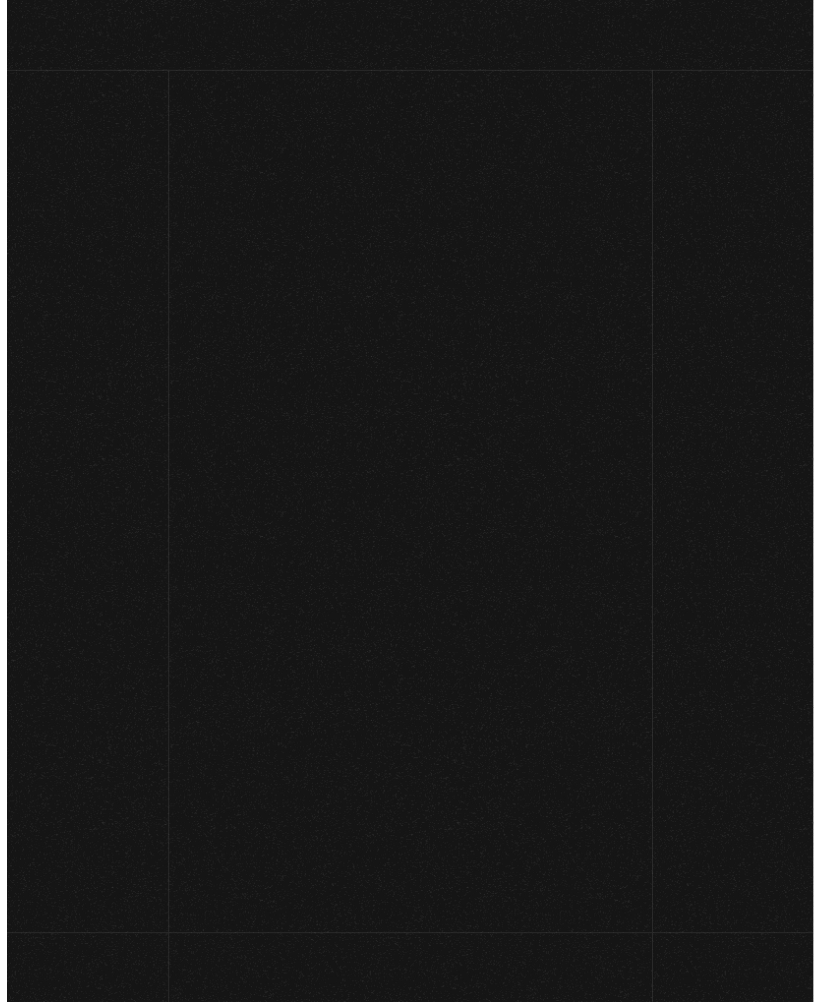 scroll, scrollTop: 0, scrollLeft: 0, axis: both 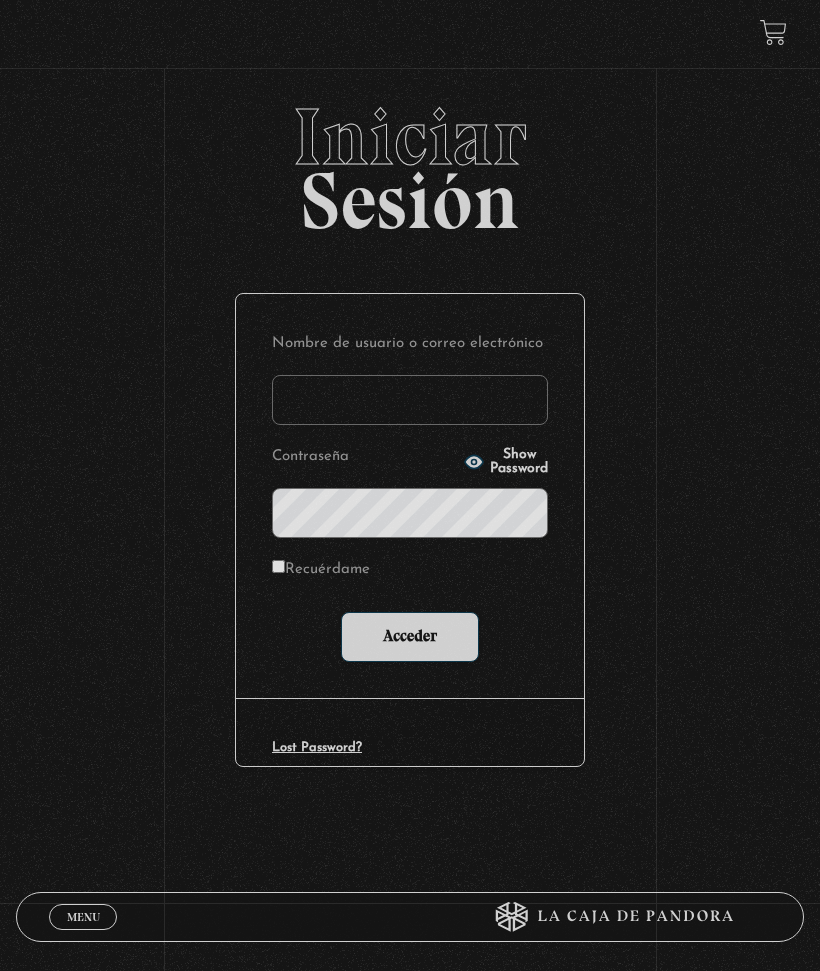 click on "Nombre de usuario o correo electrónico" at bounding box center (410, 400) 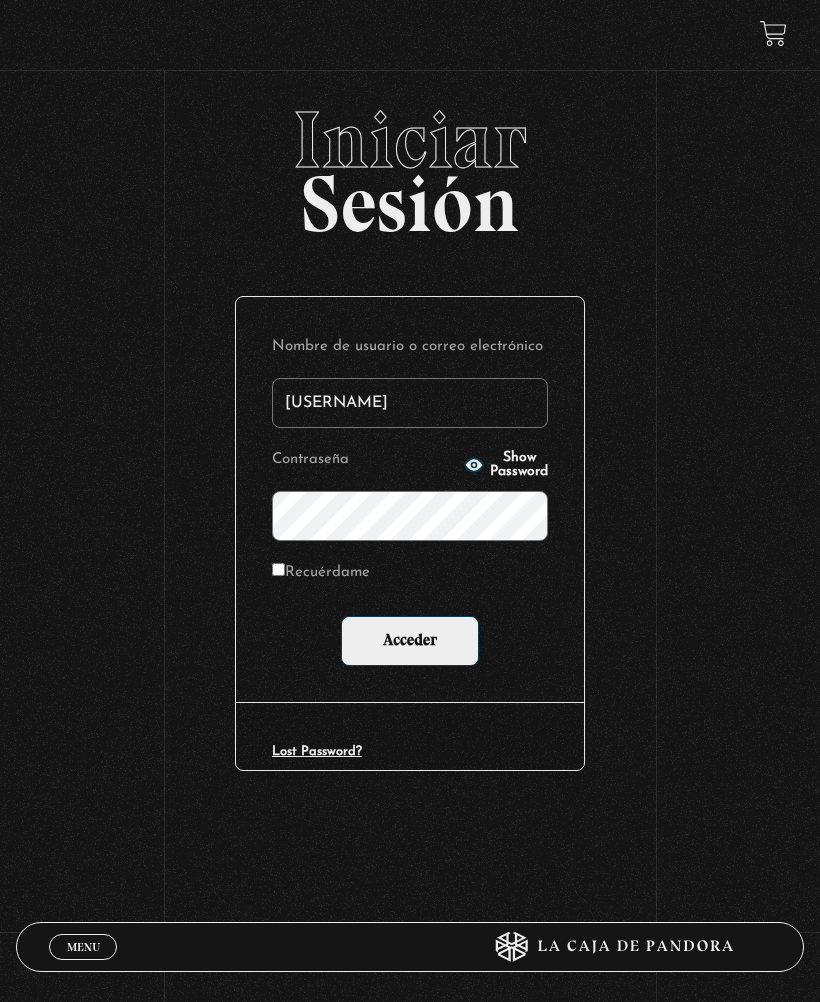 type on "[EMAIL]" 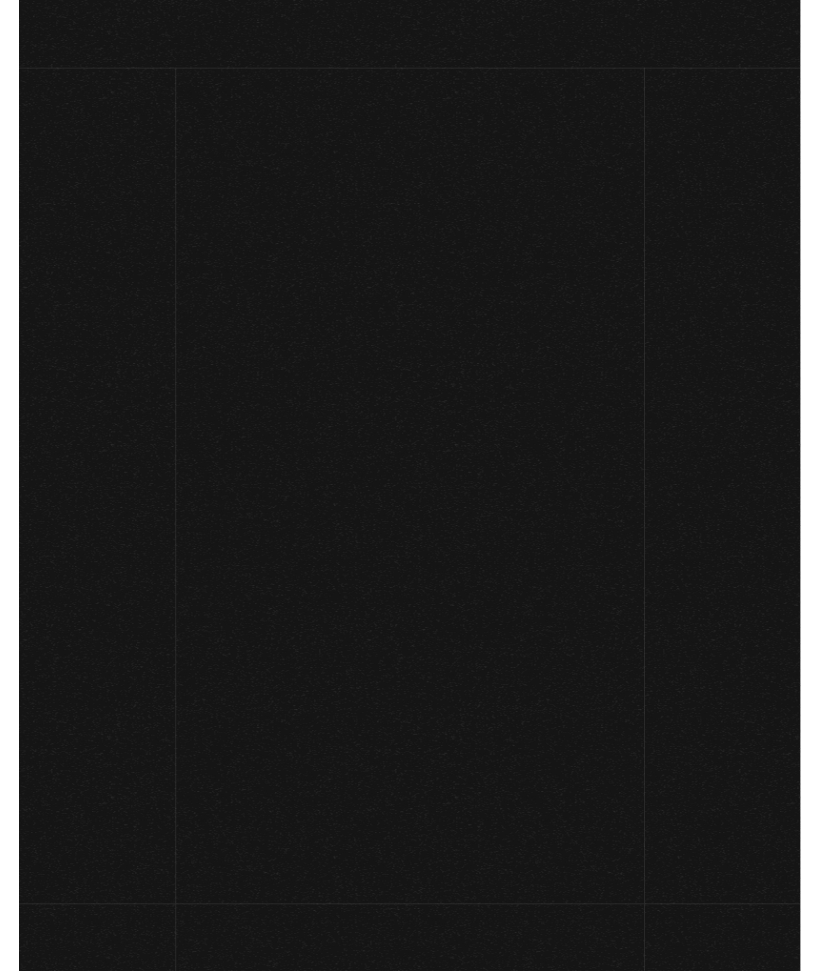 scroll, scrollTop: 0, scrollLeft: 0, axis: both 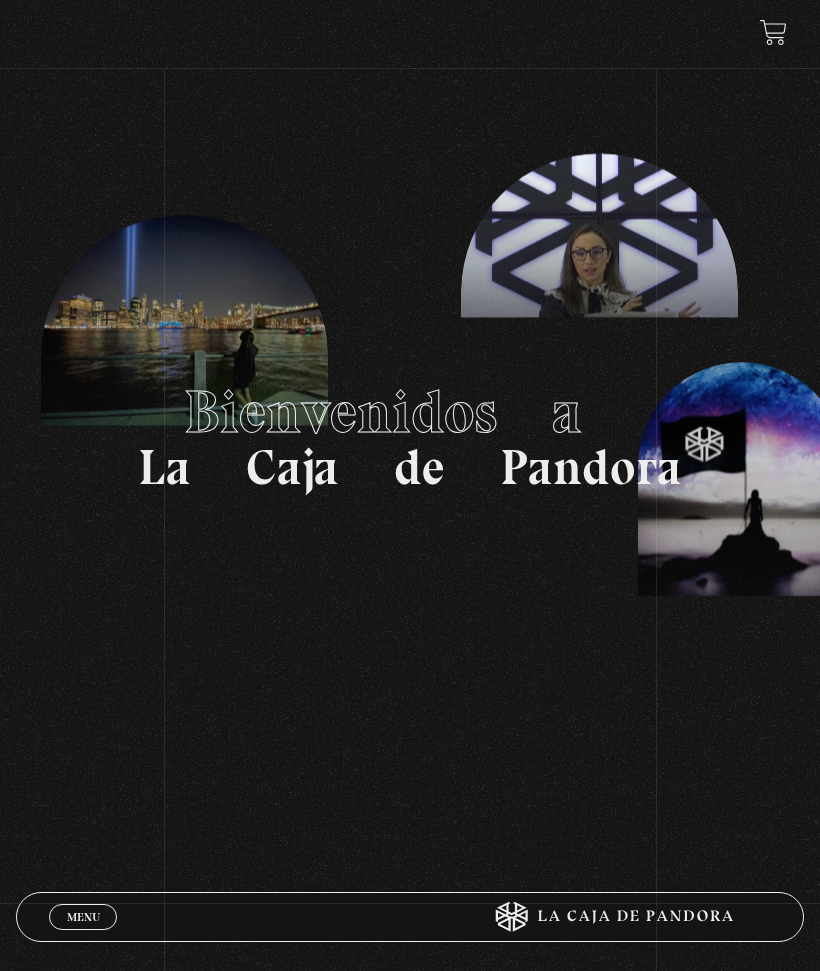 click on "Menu" at bounding box center [83, 917] 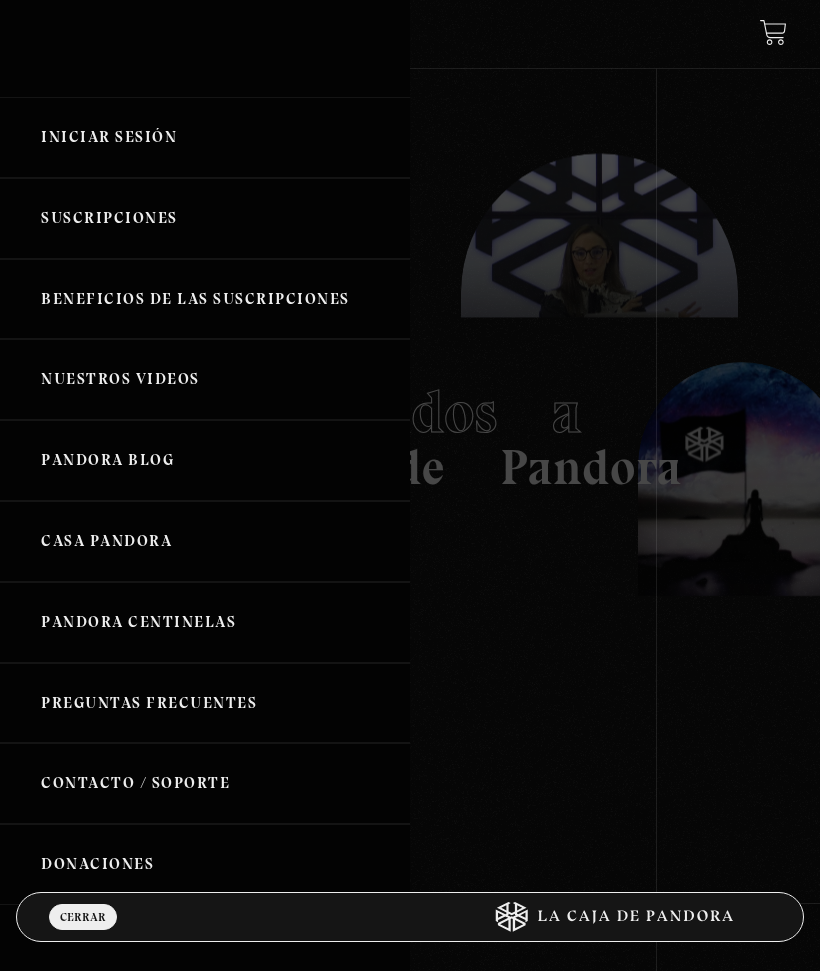 click on "Iniciar Sesión" at bounding box center [205, 137] 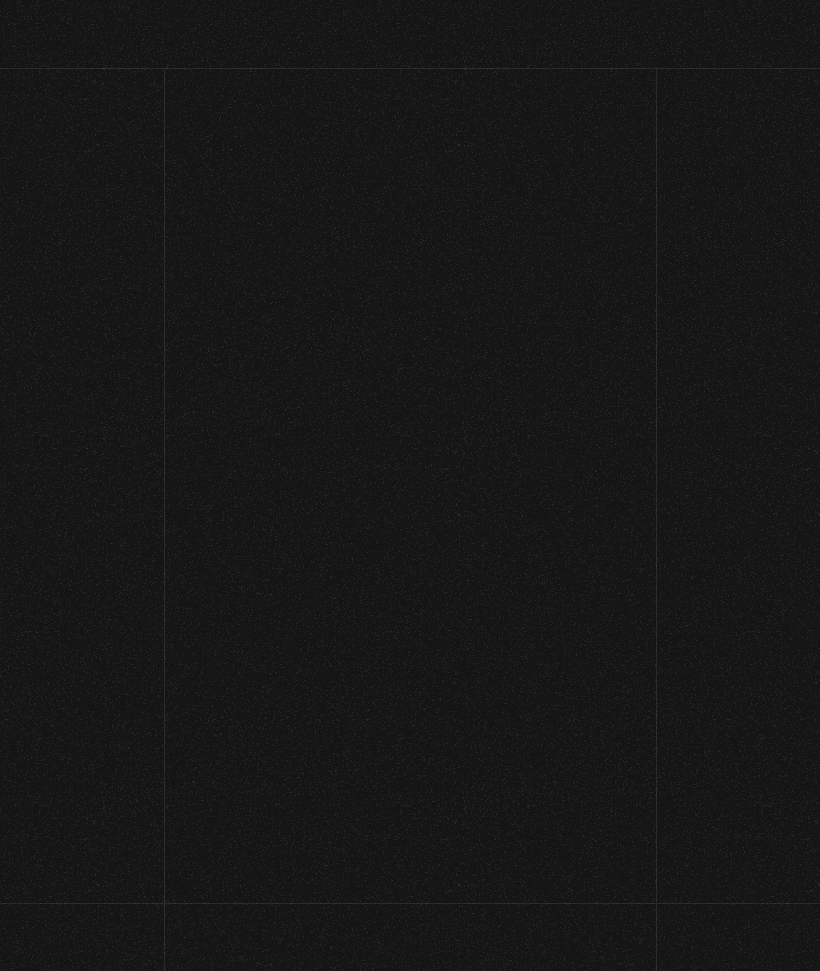 scroll, scrollTop: 0, scrollLeft: 0, axis: both 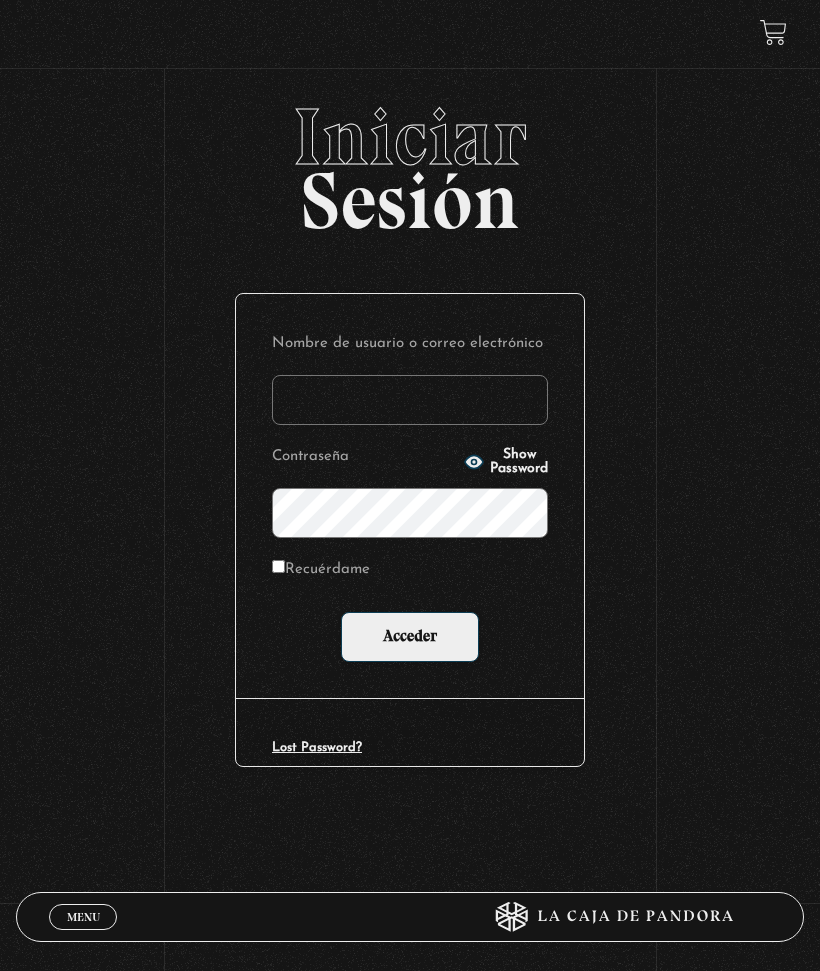 type on "laura.castro9757@gmail.com" 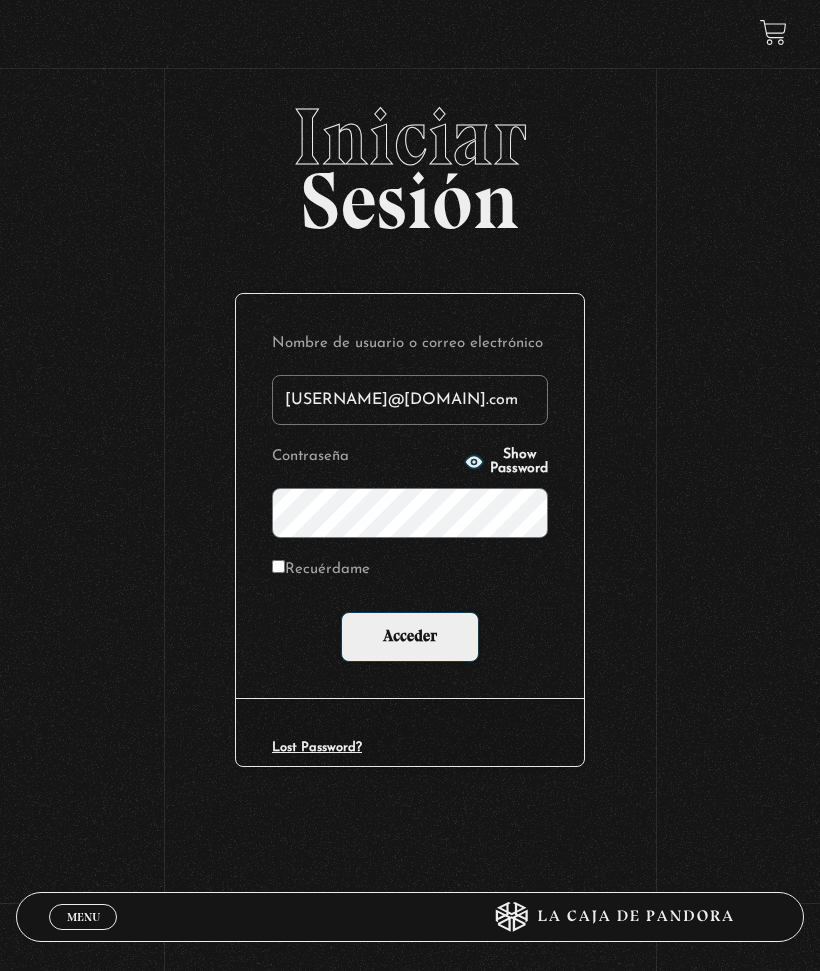 click on "Acceder" at bounding box center [410, 637] 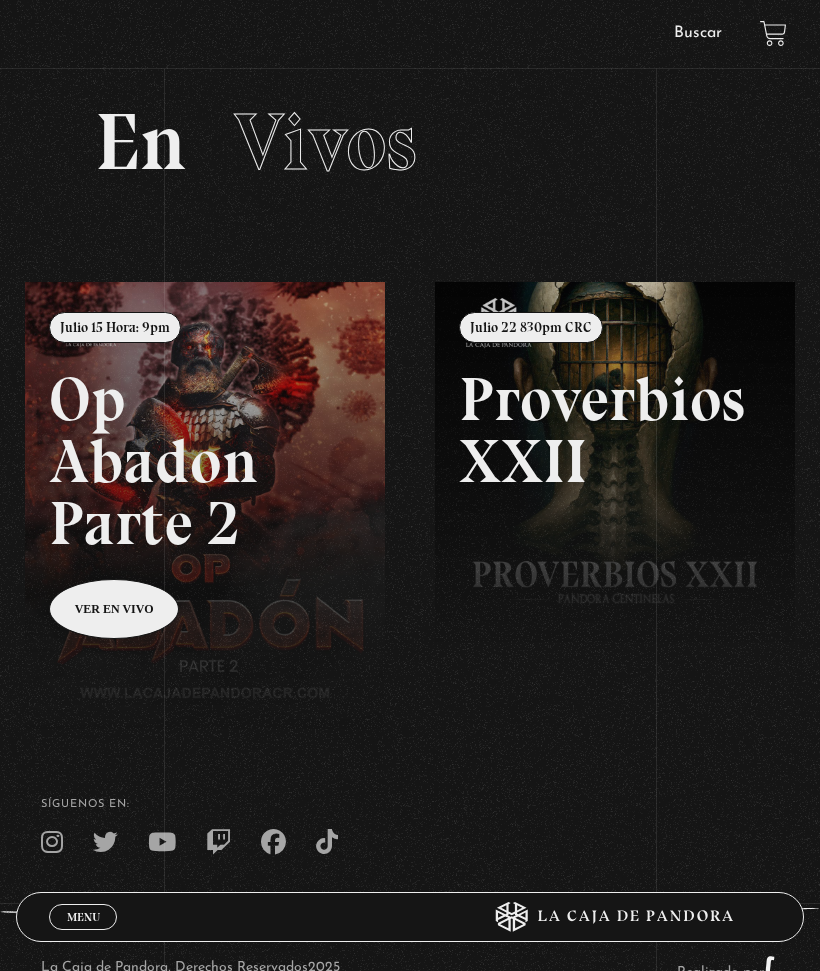 scroll, scrollTop: 0, scrollLeft: 0, axis: both 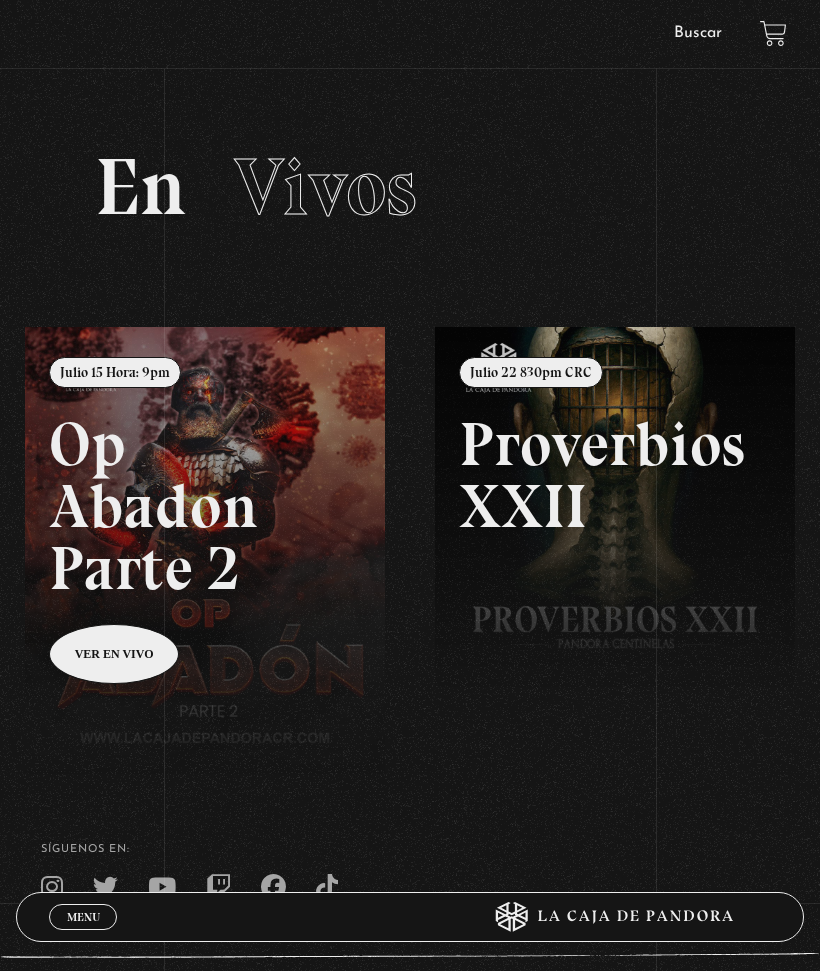 click on "Menu" at bounding box center (83, 917) 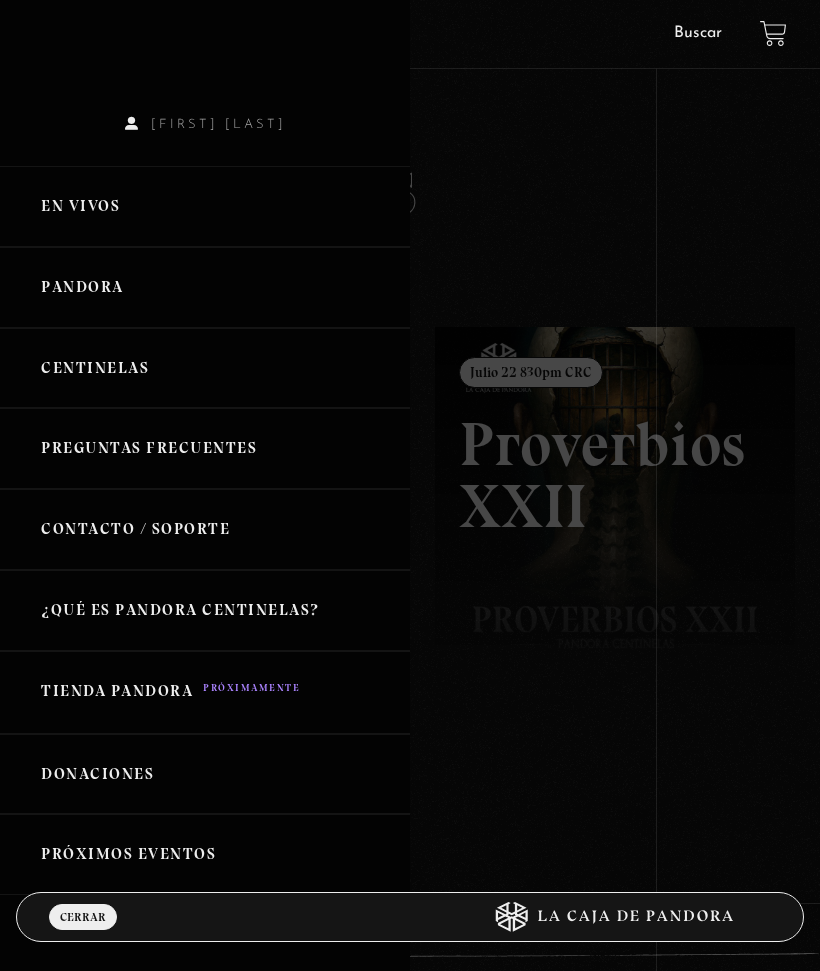 click on "Centinelas" at bounding box center [205, 368] 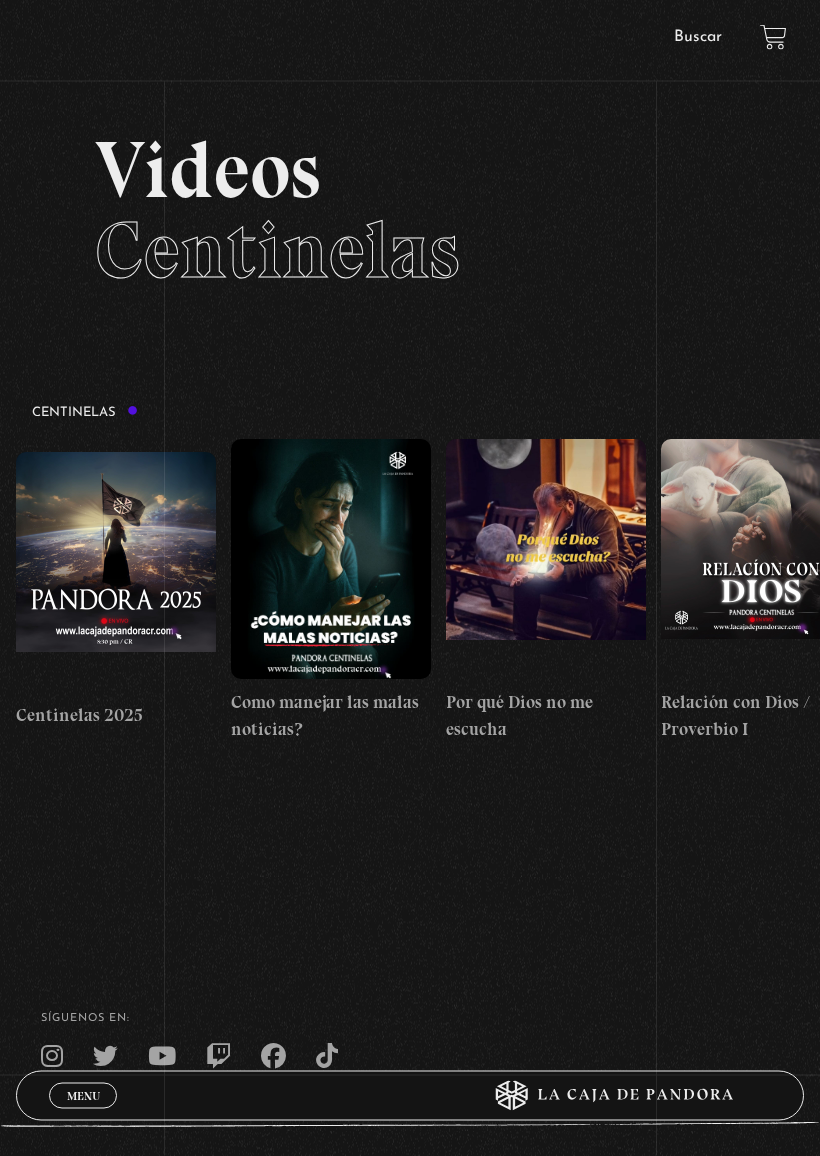 scroll, scrollTop: 39, scrollLeft: 0, axis: vertical 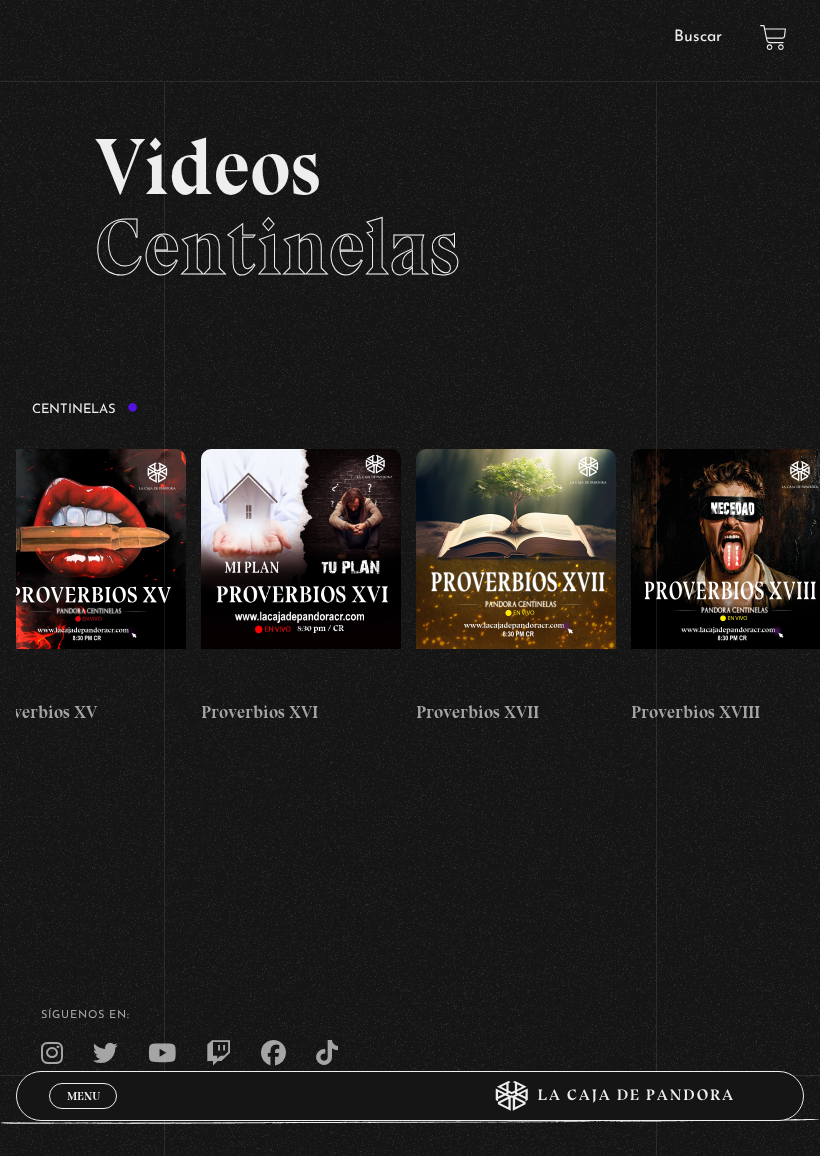 click at bounding box center (301, 569) 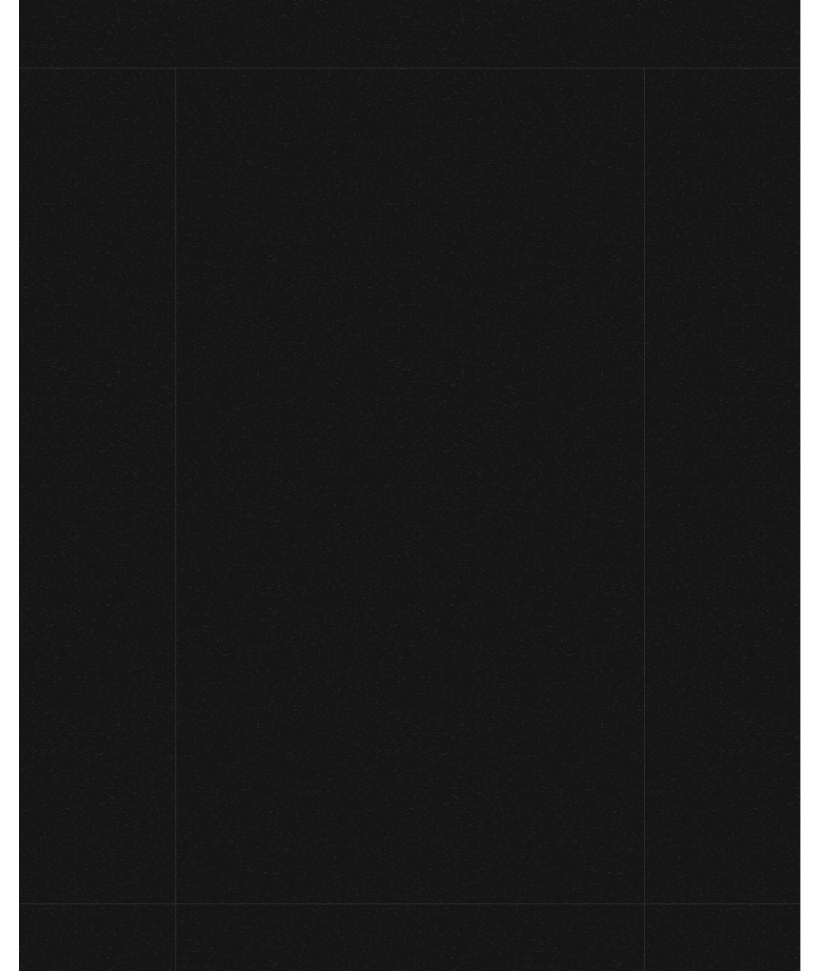 scroll, scrollTop: 0, scrollLeft: 0, axis: both 